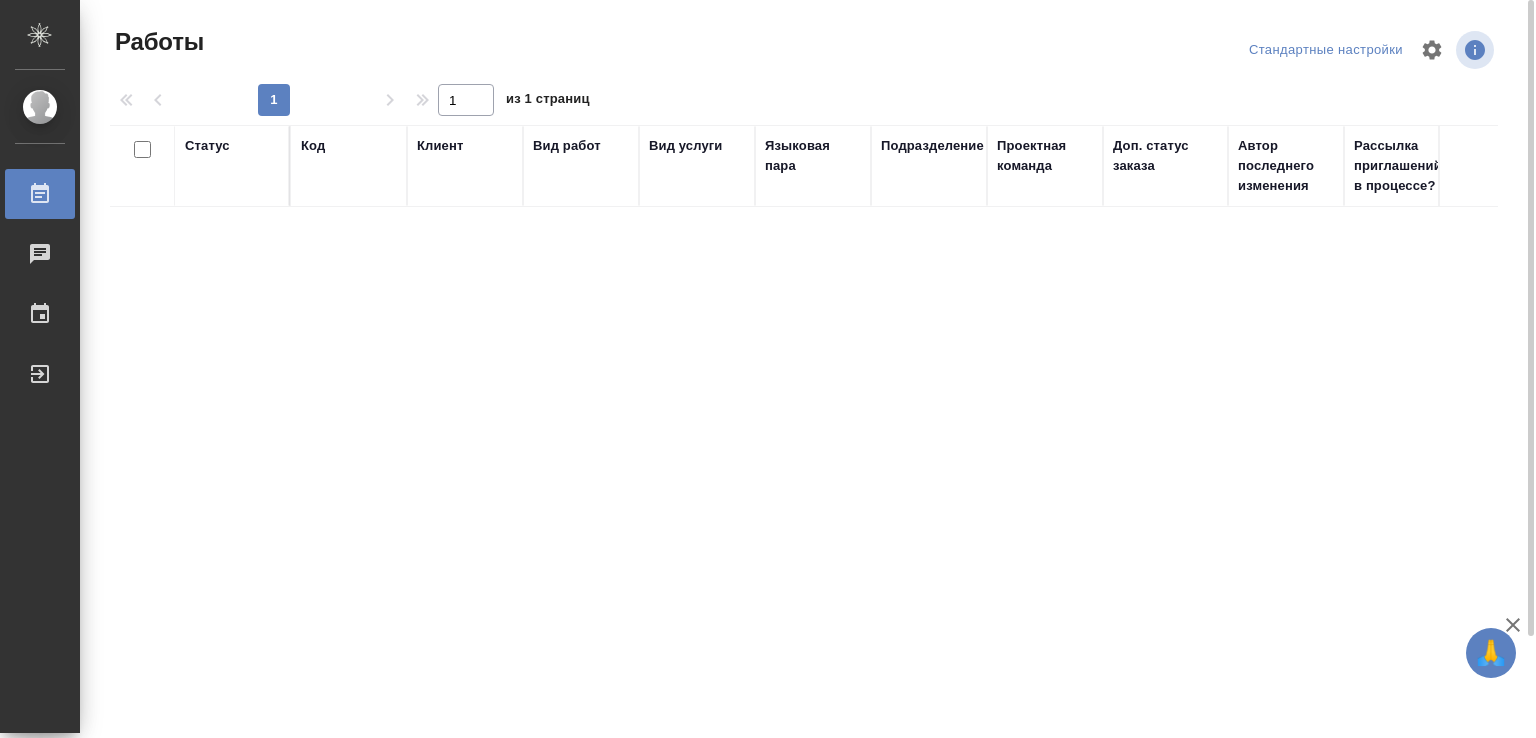 scroll, scrollTop: 0, scrollLeft: 0, axis: both 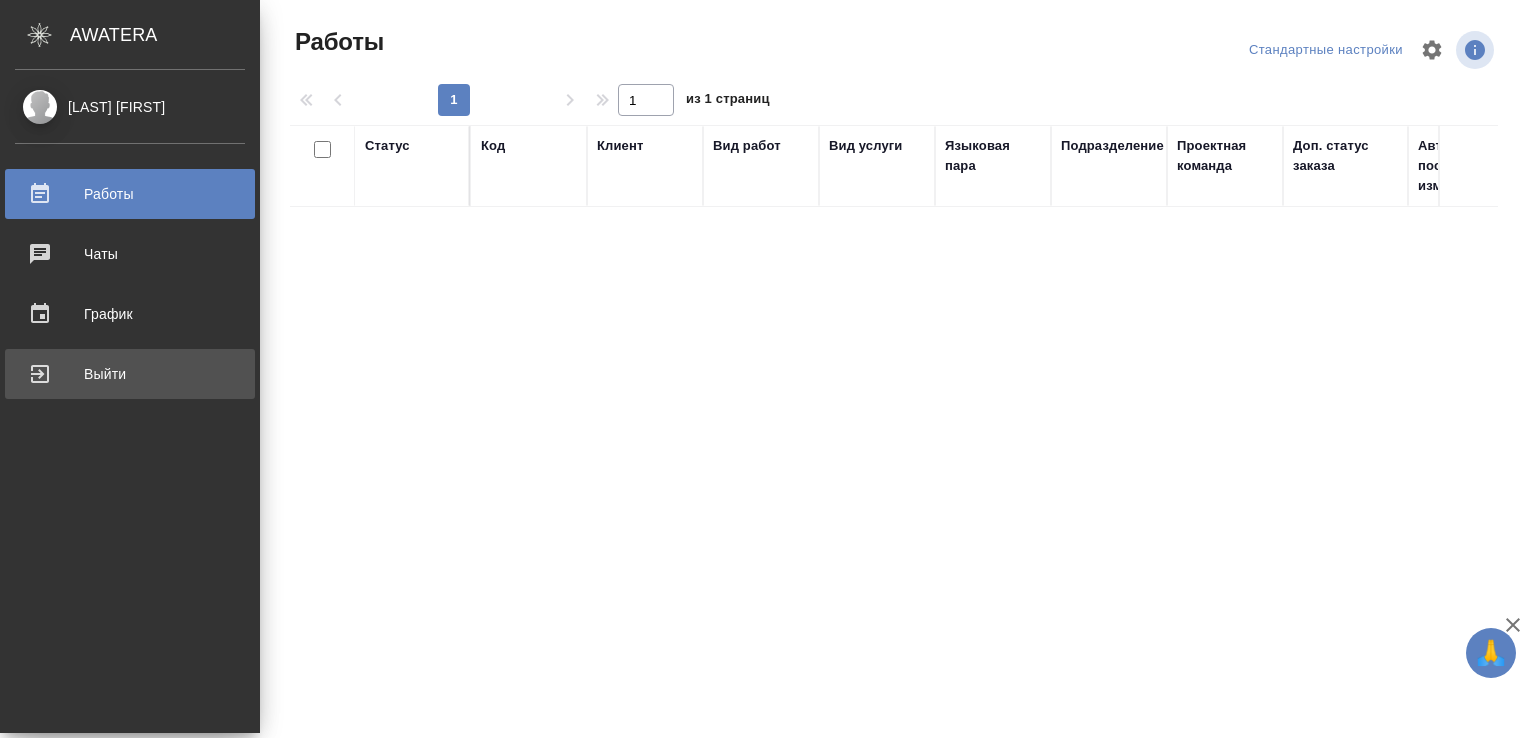 click on "Выйти" at bounding box center (130, 374) 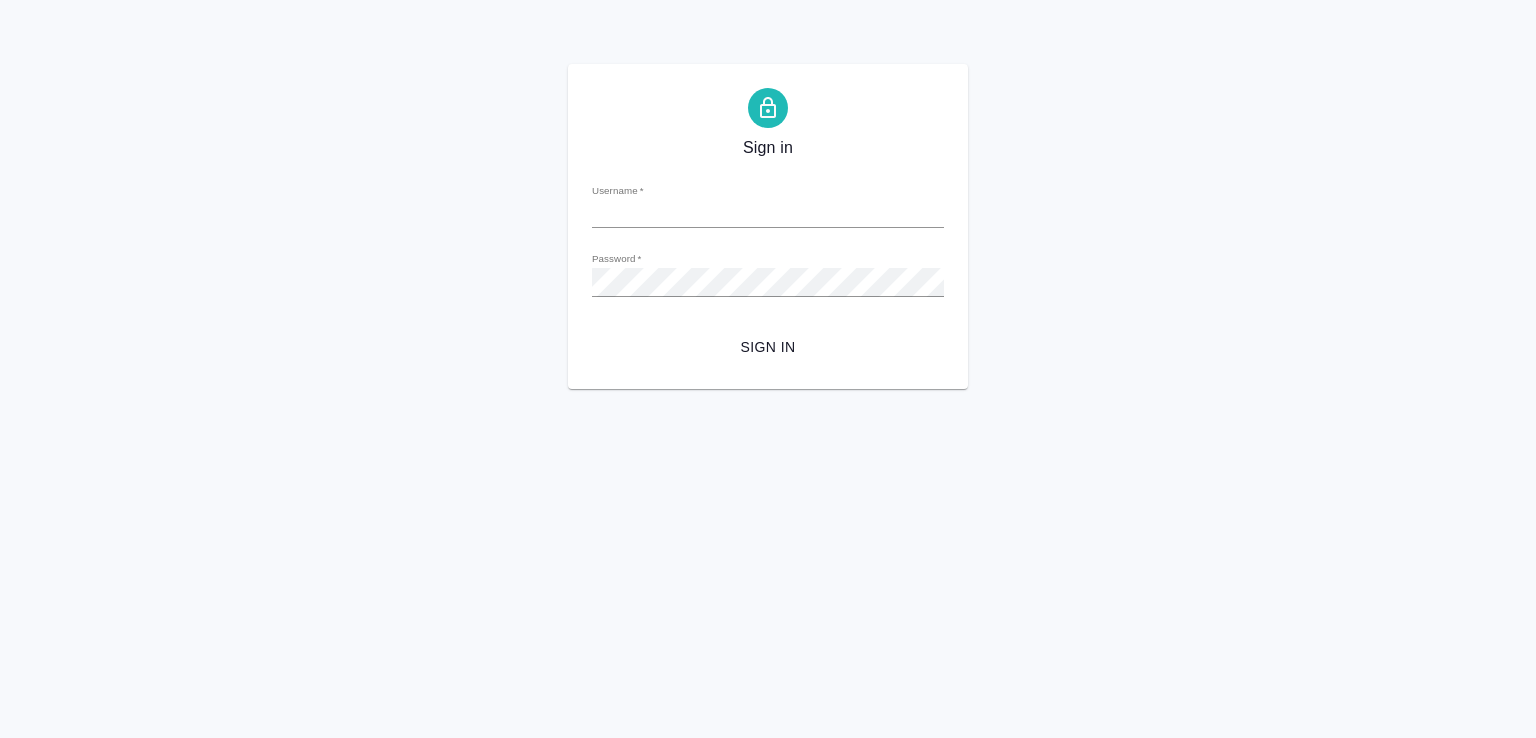 scroll, scrollTop: 0, scrollLeft: 0, axis: both 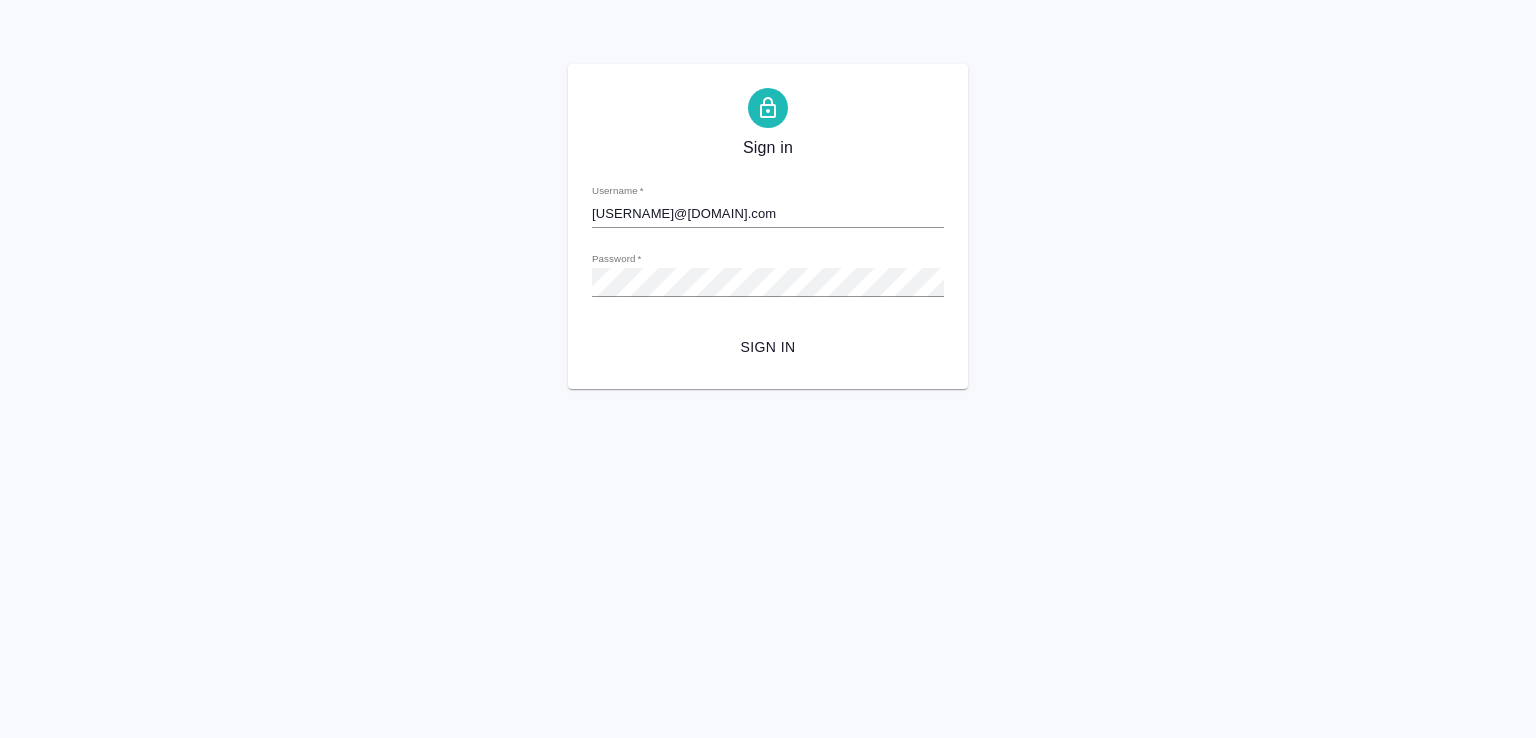 click on "Sign in" at bounding box center (768, 347) 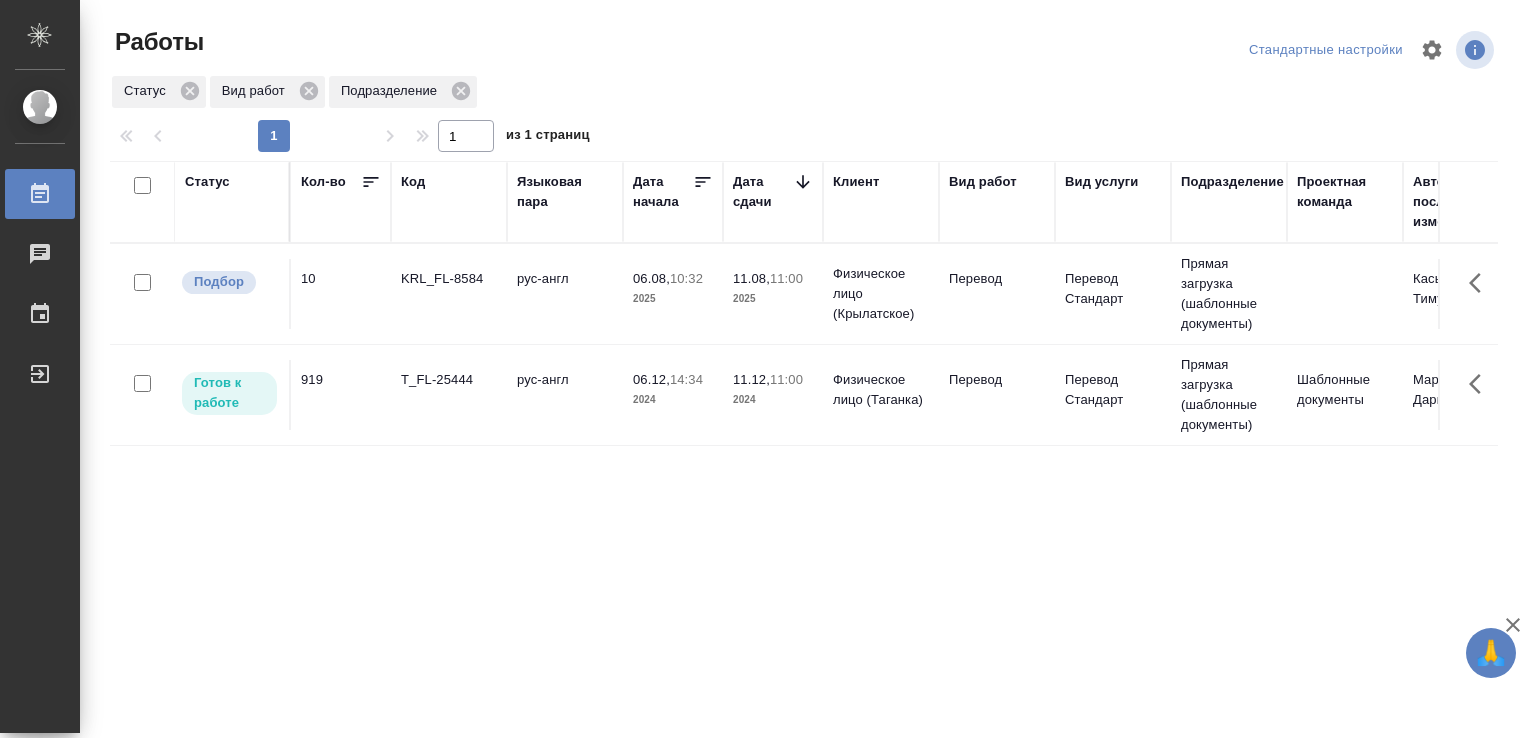 scroll, scrollTop: 0, scrollLeft: 0, axis: both 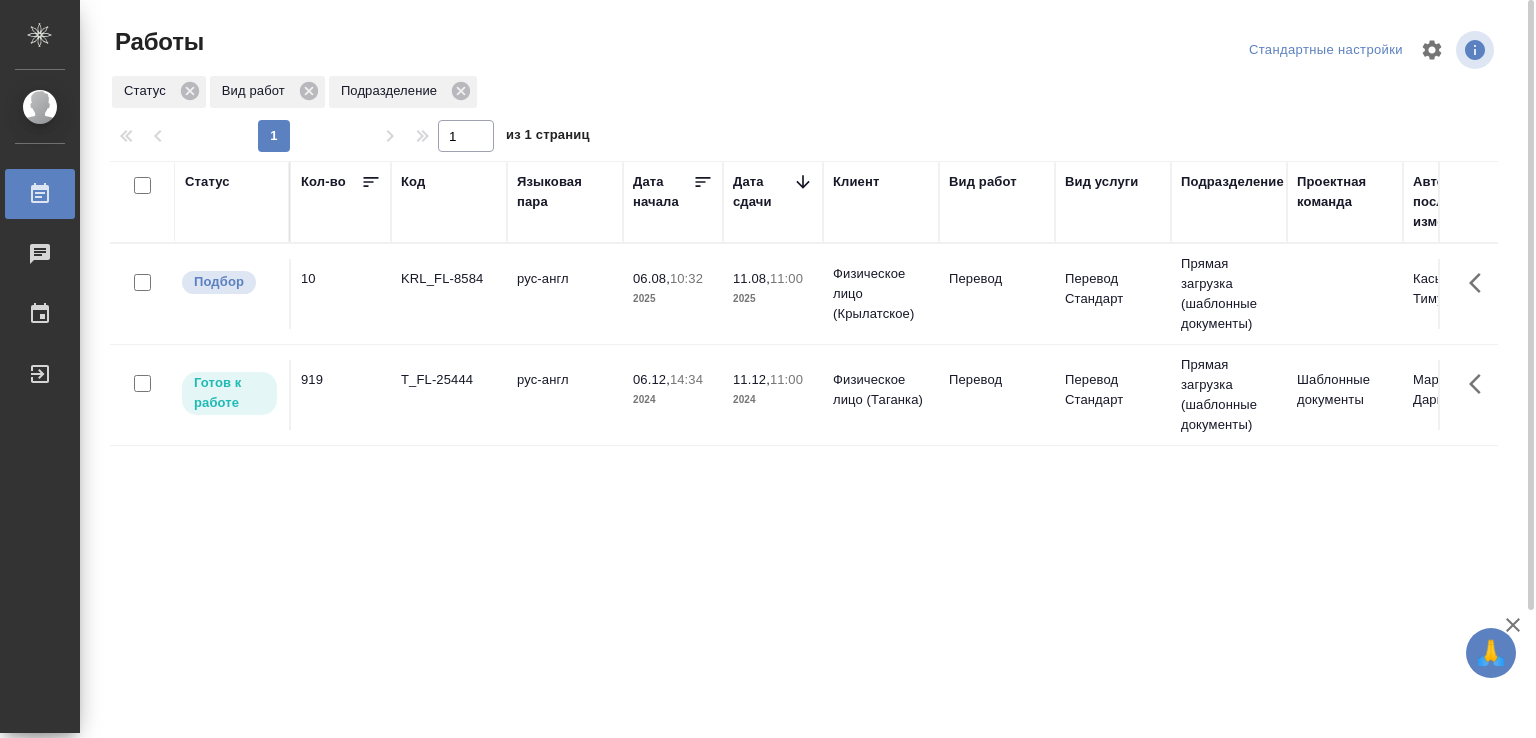 click on "рус-англ" at bounding box center (565, 294) 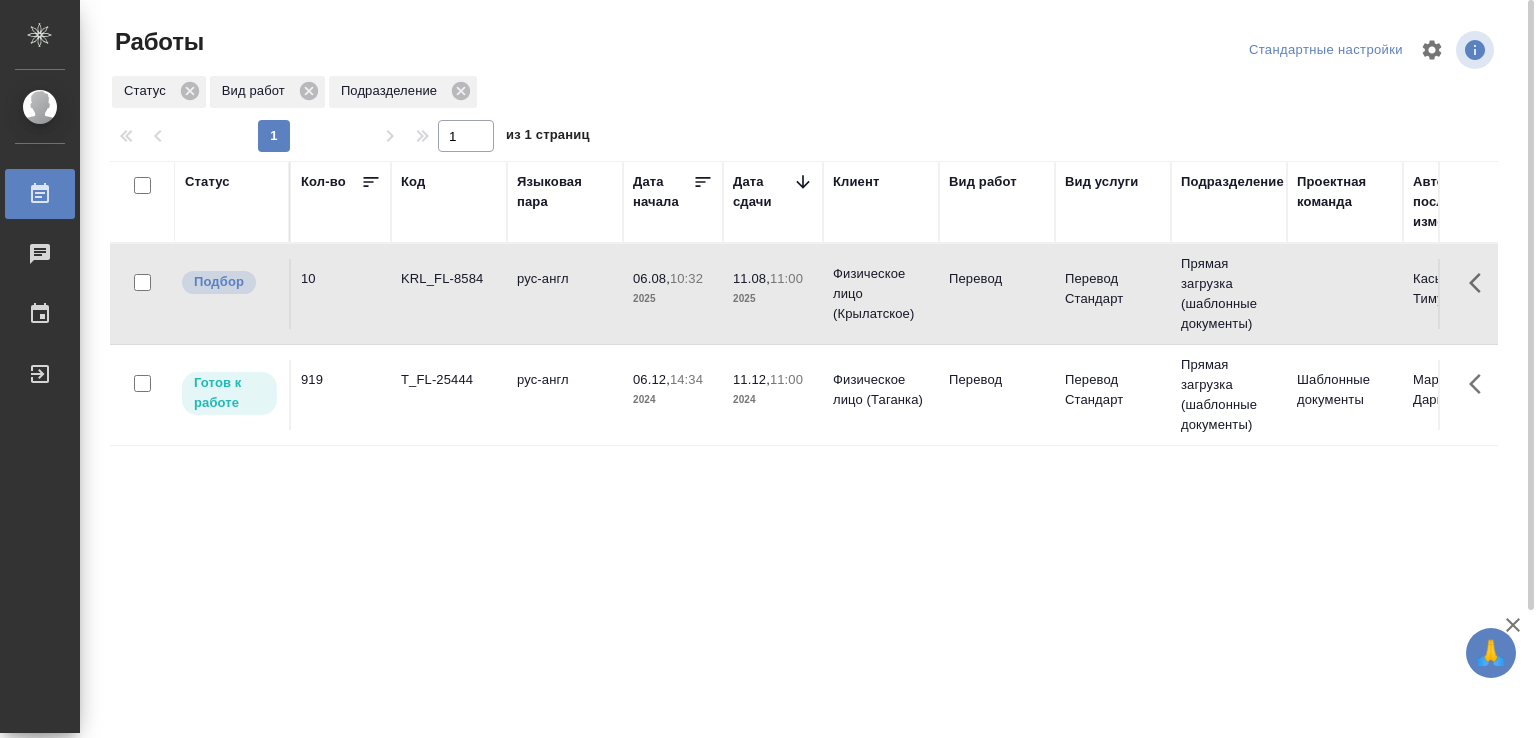 click on "рус-англ" at bounding box center (565, 294) 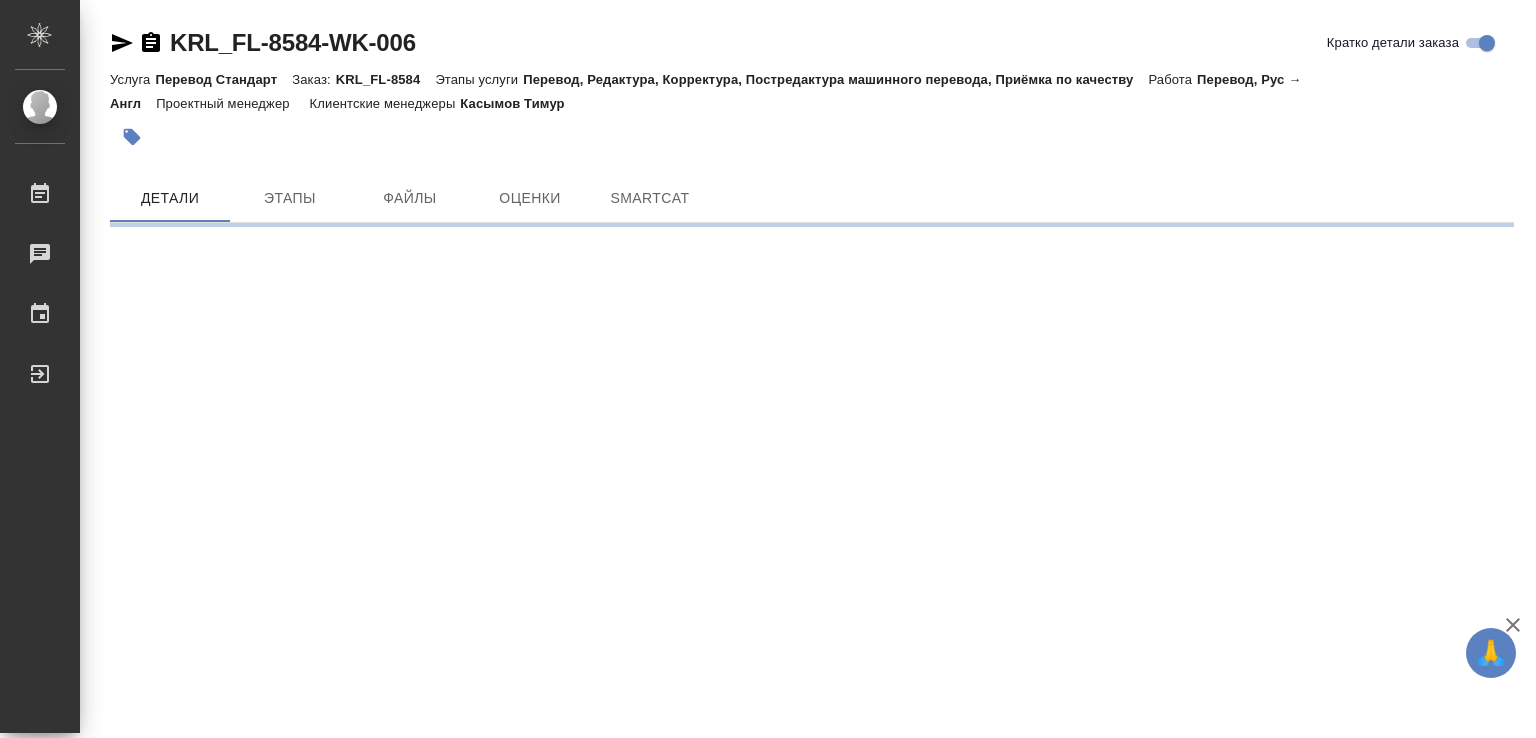 scroll, scrollTop: 0, scrollLeft: 0, axis: both 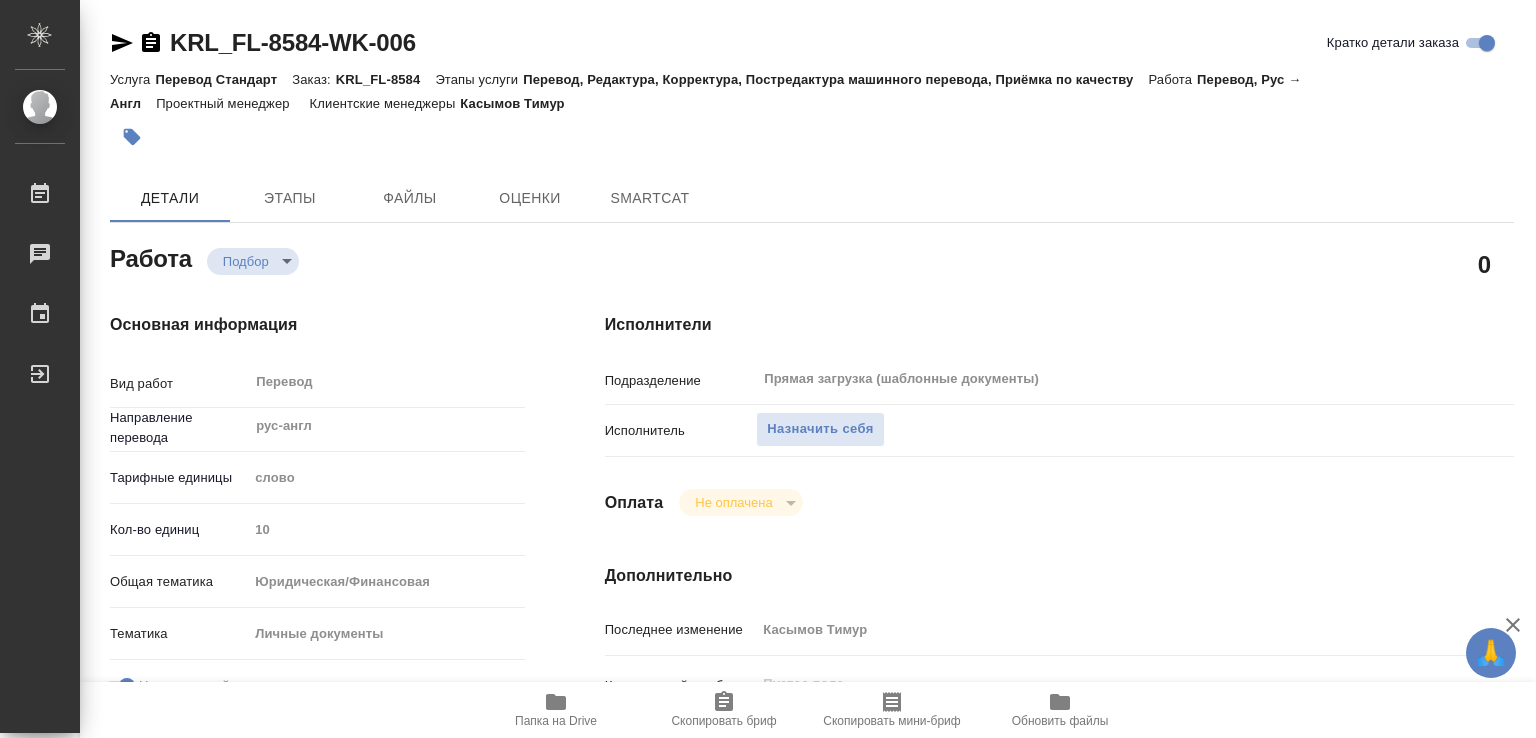 type on "x" 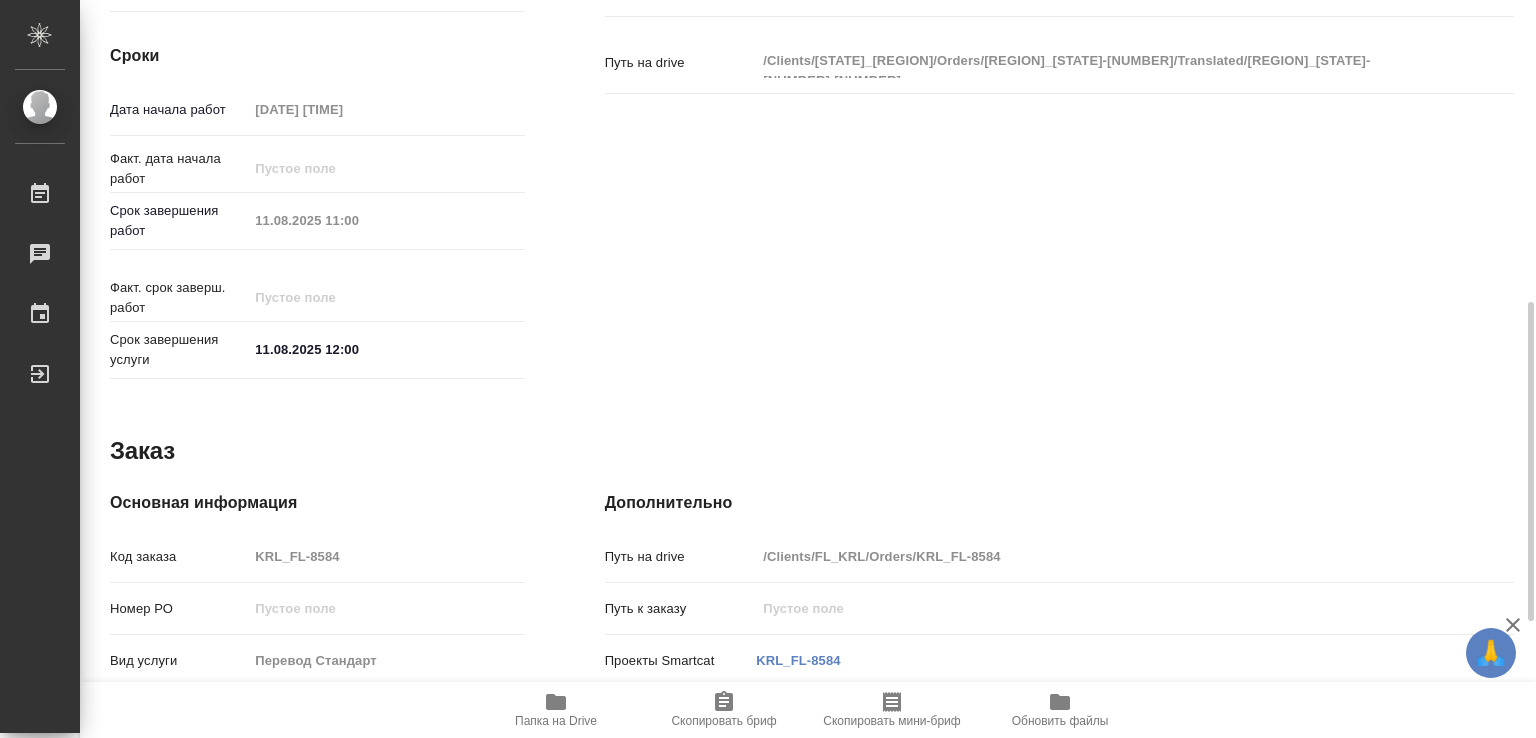 type on "x" 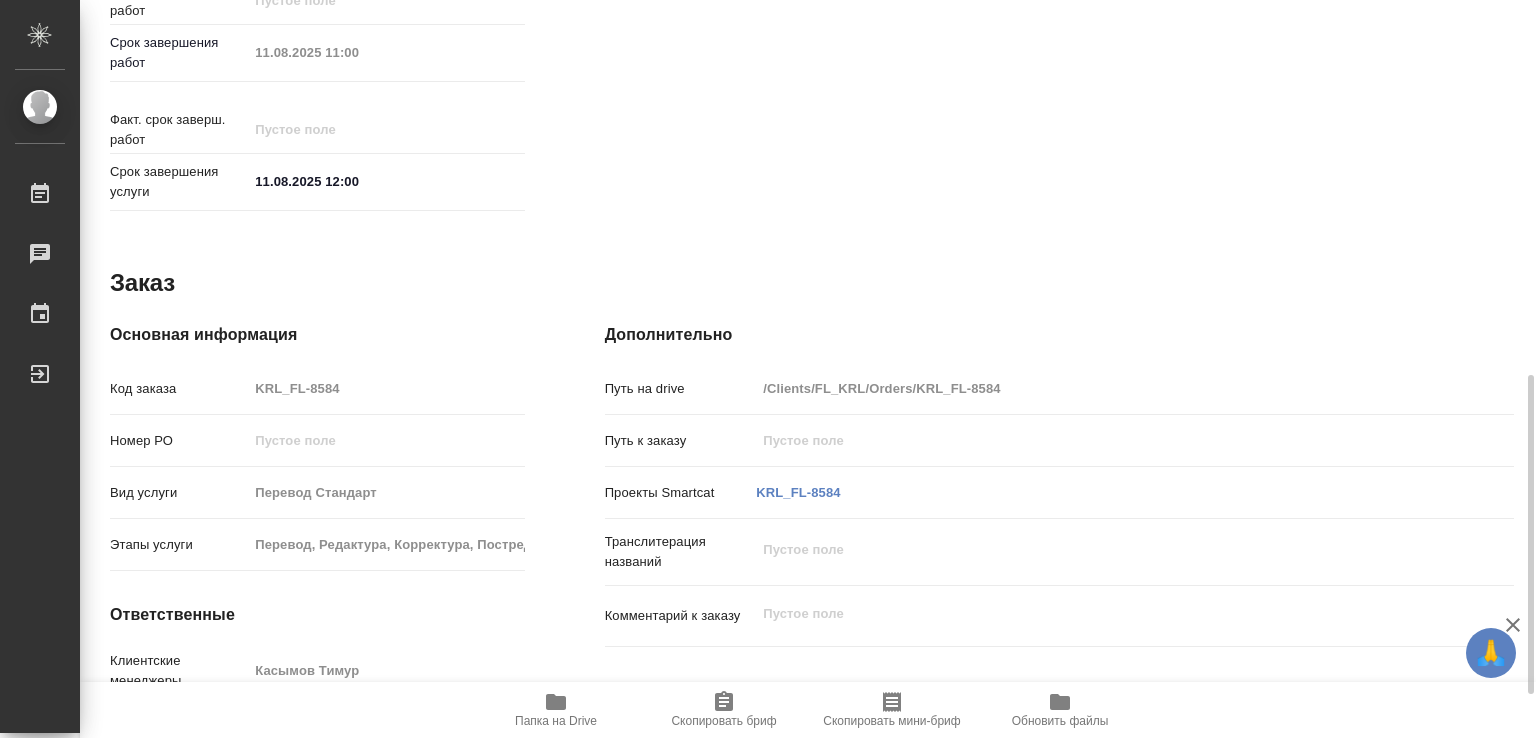 type on "x" 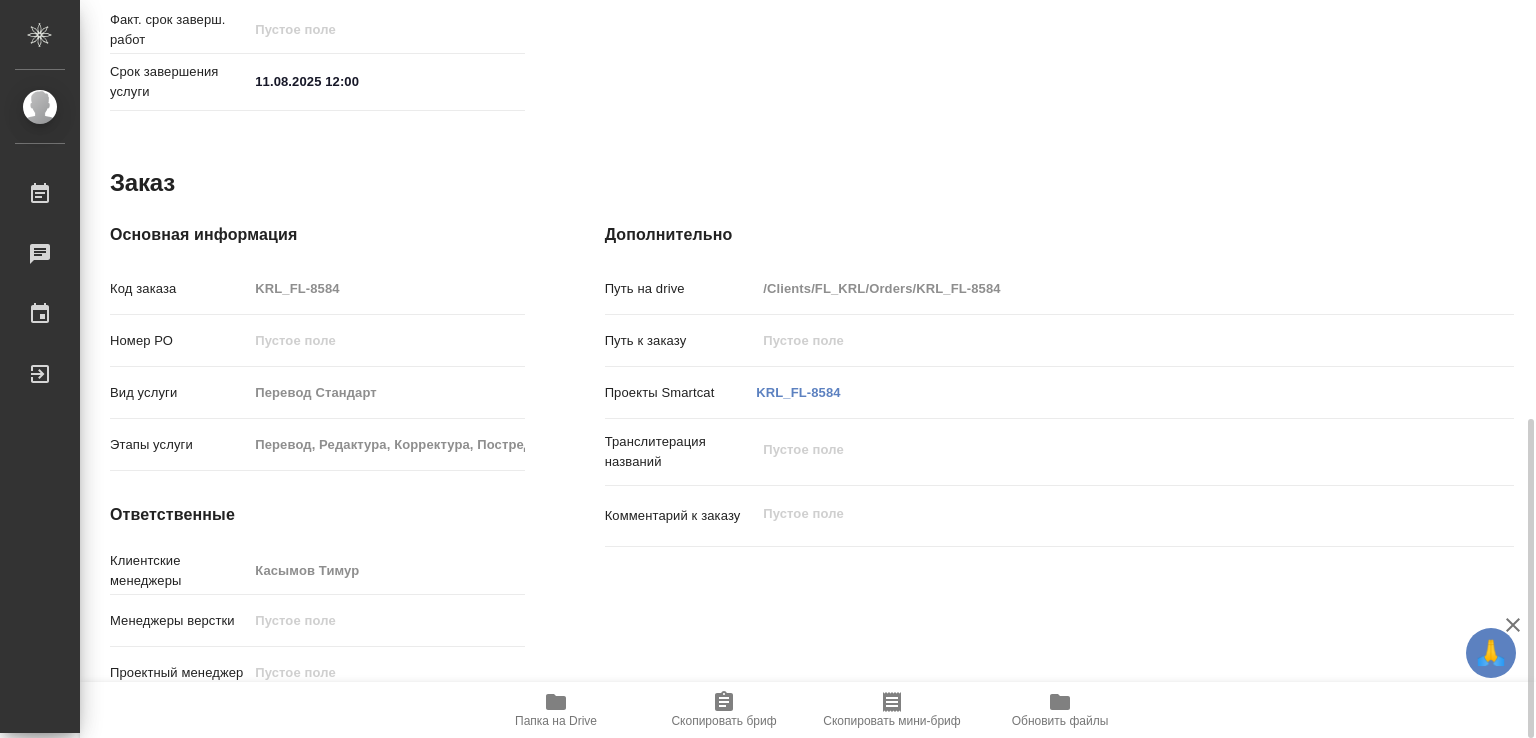 click on "Папка на Drive" at bounding box center [556, 721] 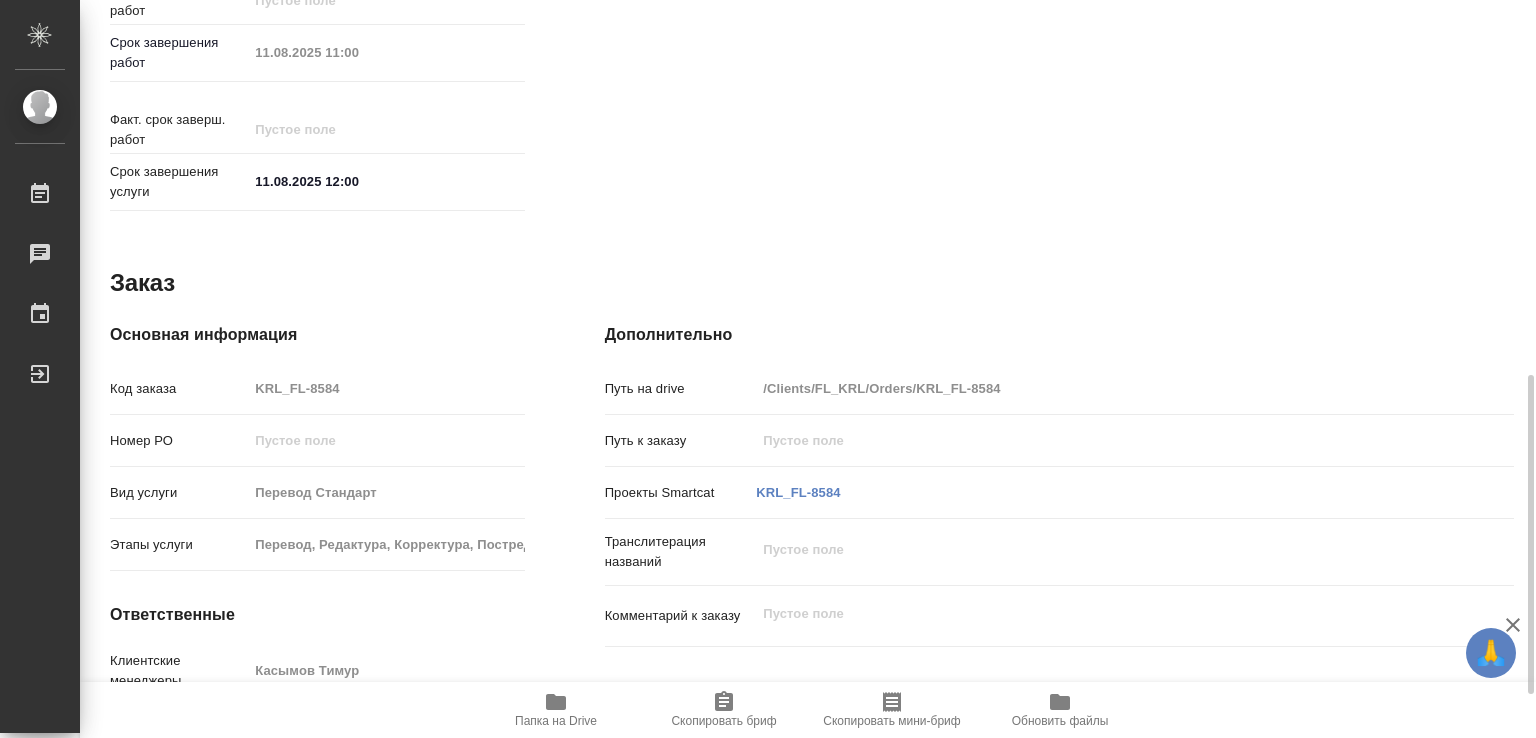 scroll, scrollTop: 668, scrollLeft: 0, axis: vertical 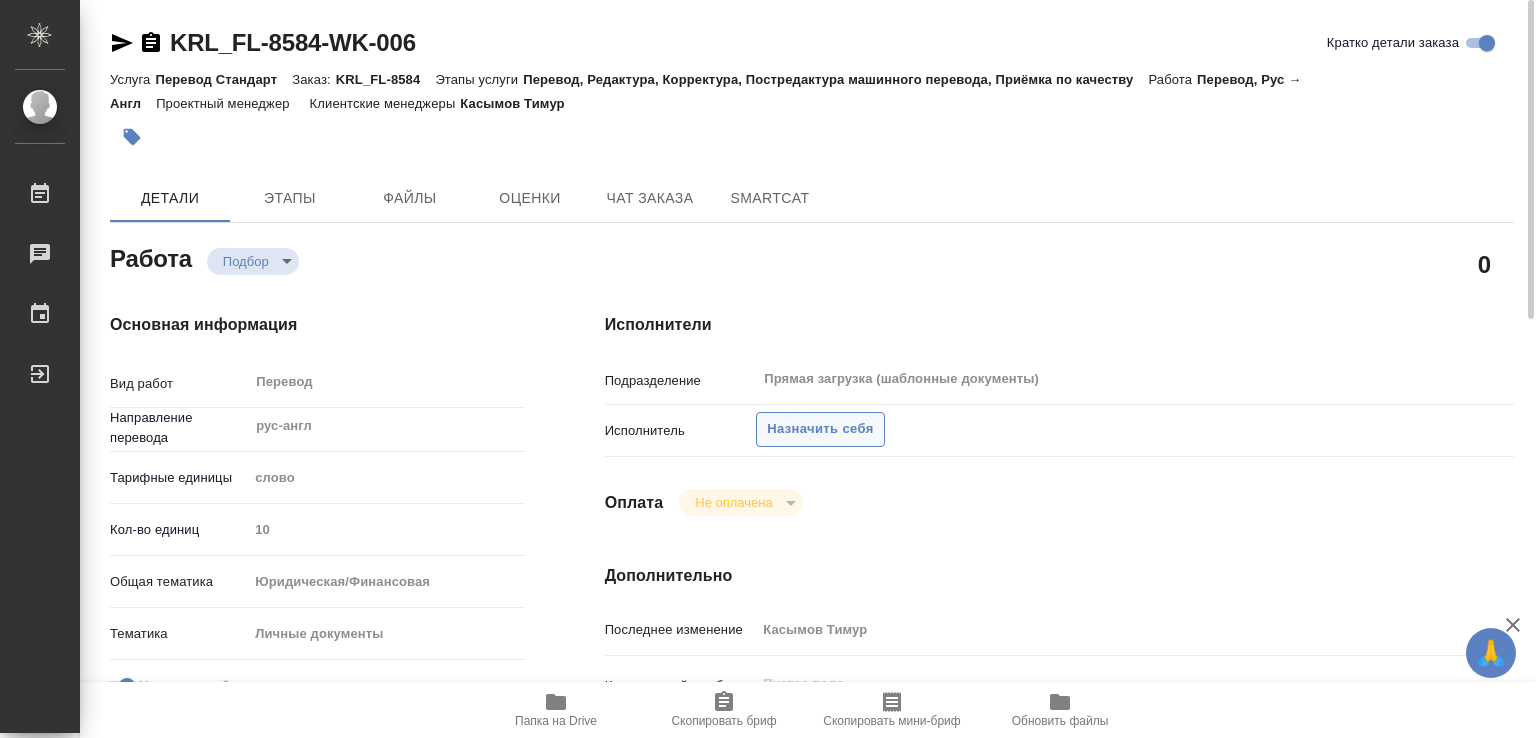 click on "Назначить себя" at bounding box center [820, 429] 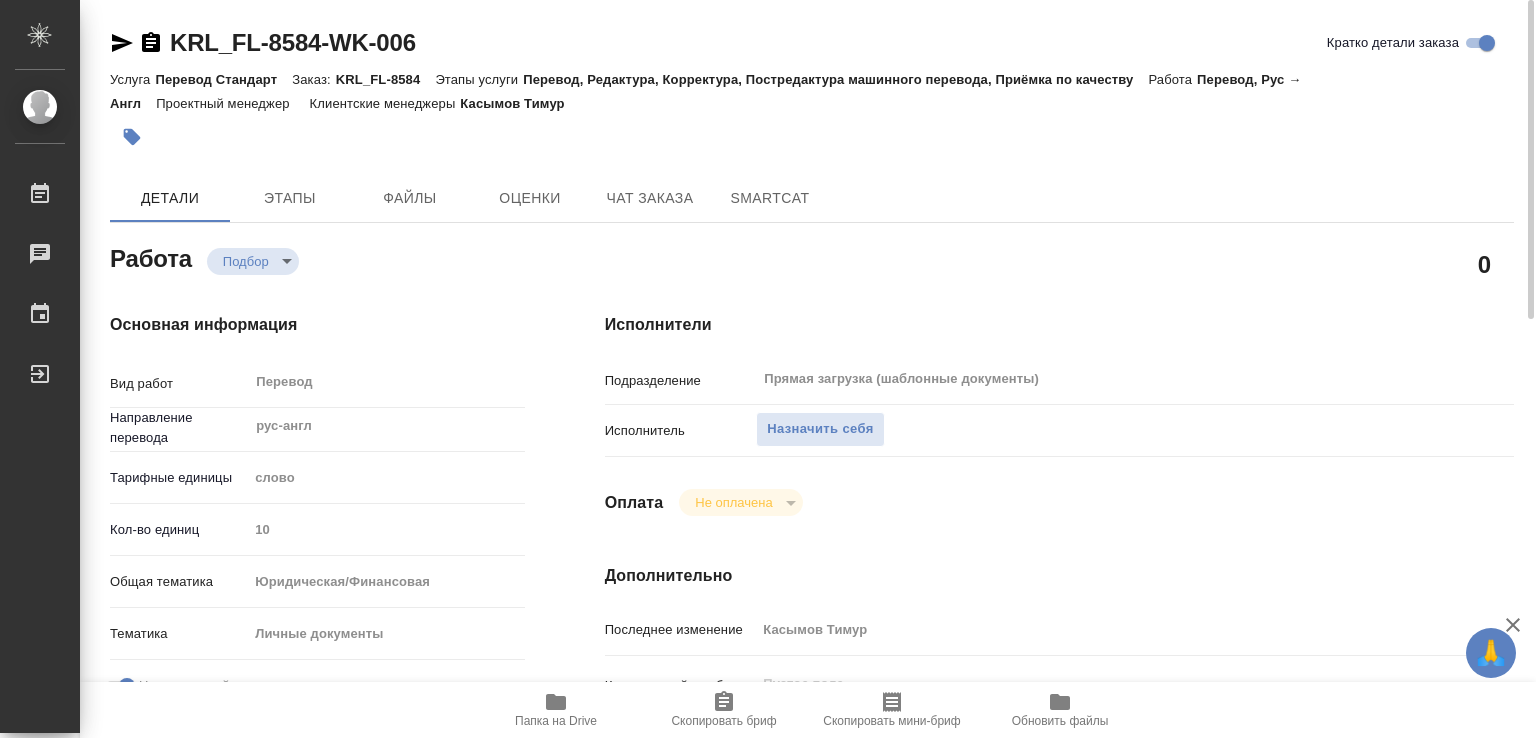 type on "x" 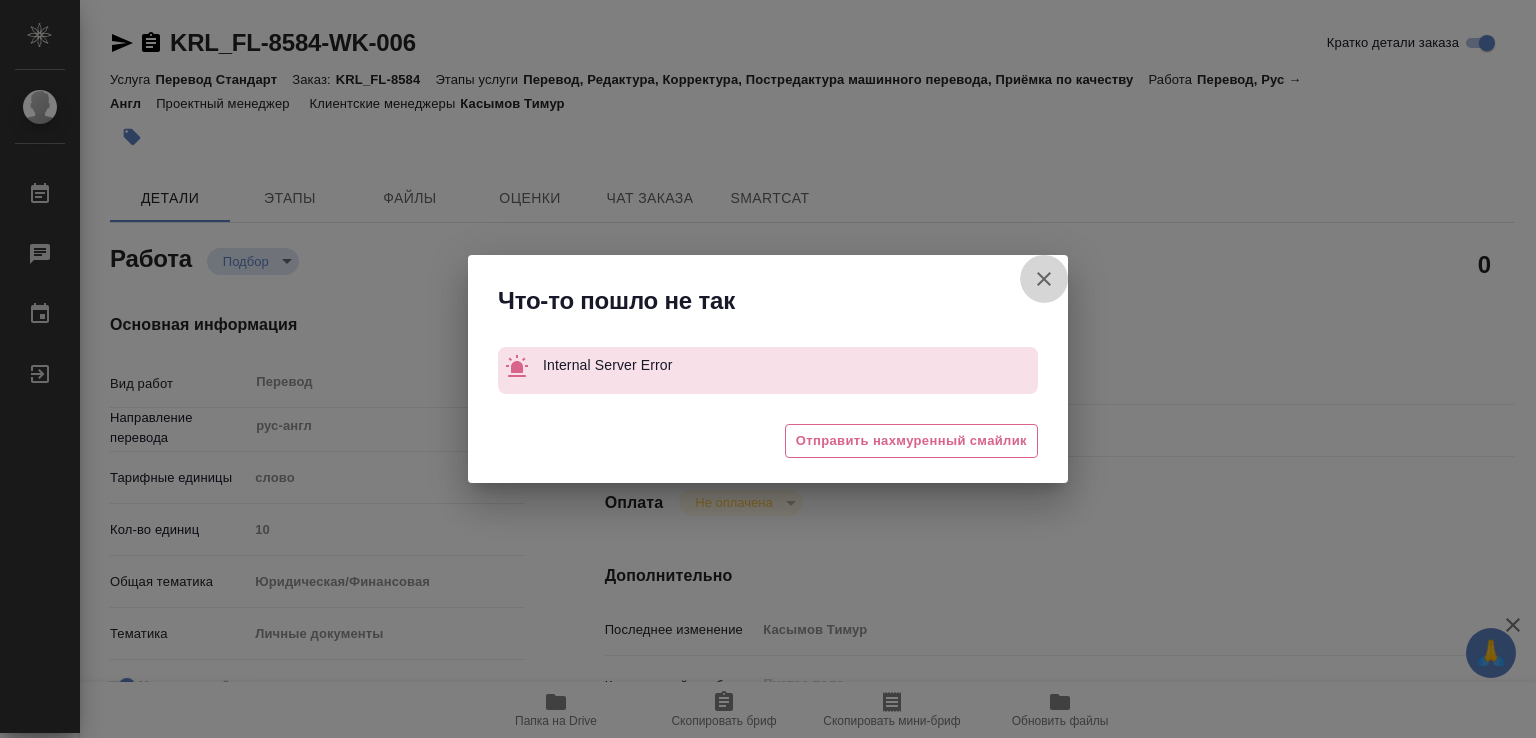 click 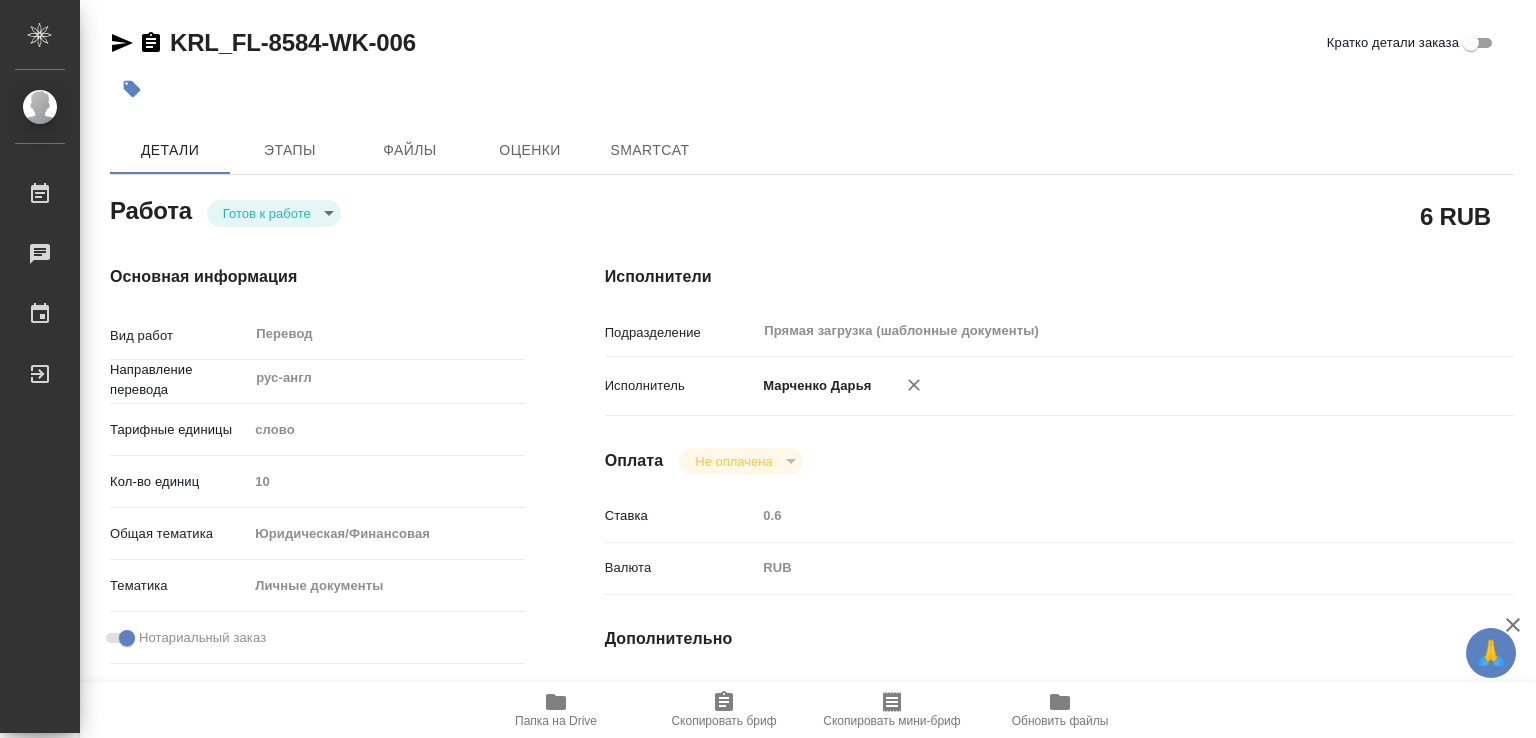 scroll, scrollTop: 0, scrollLeft: 0, axis: both 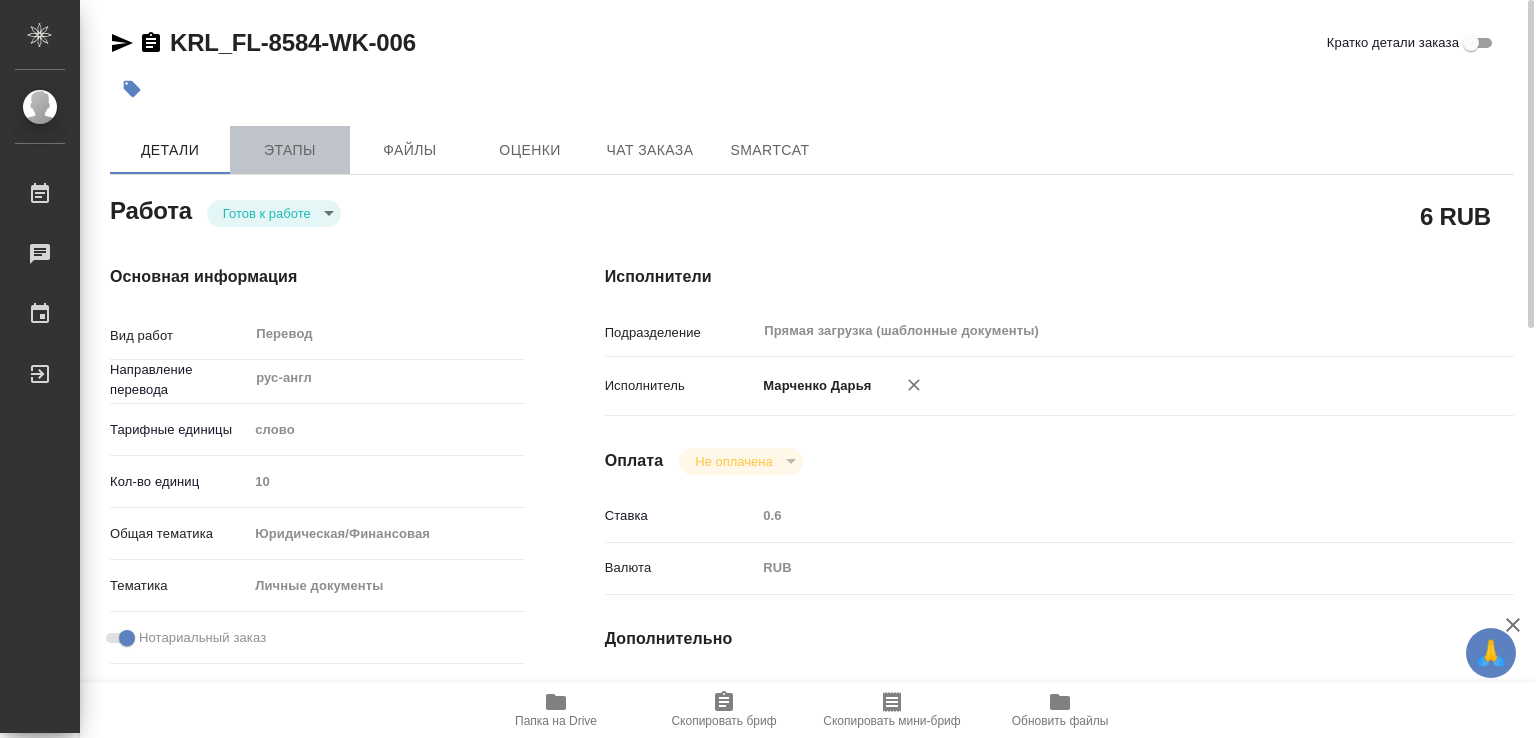click on "Этапы" at bounding box center [290, 150] 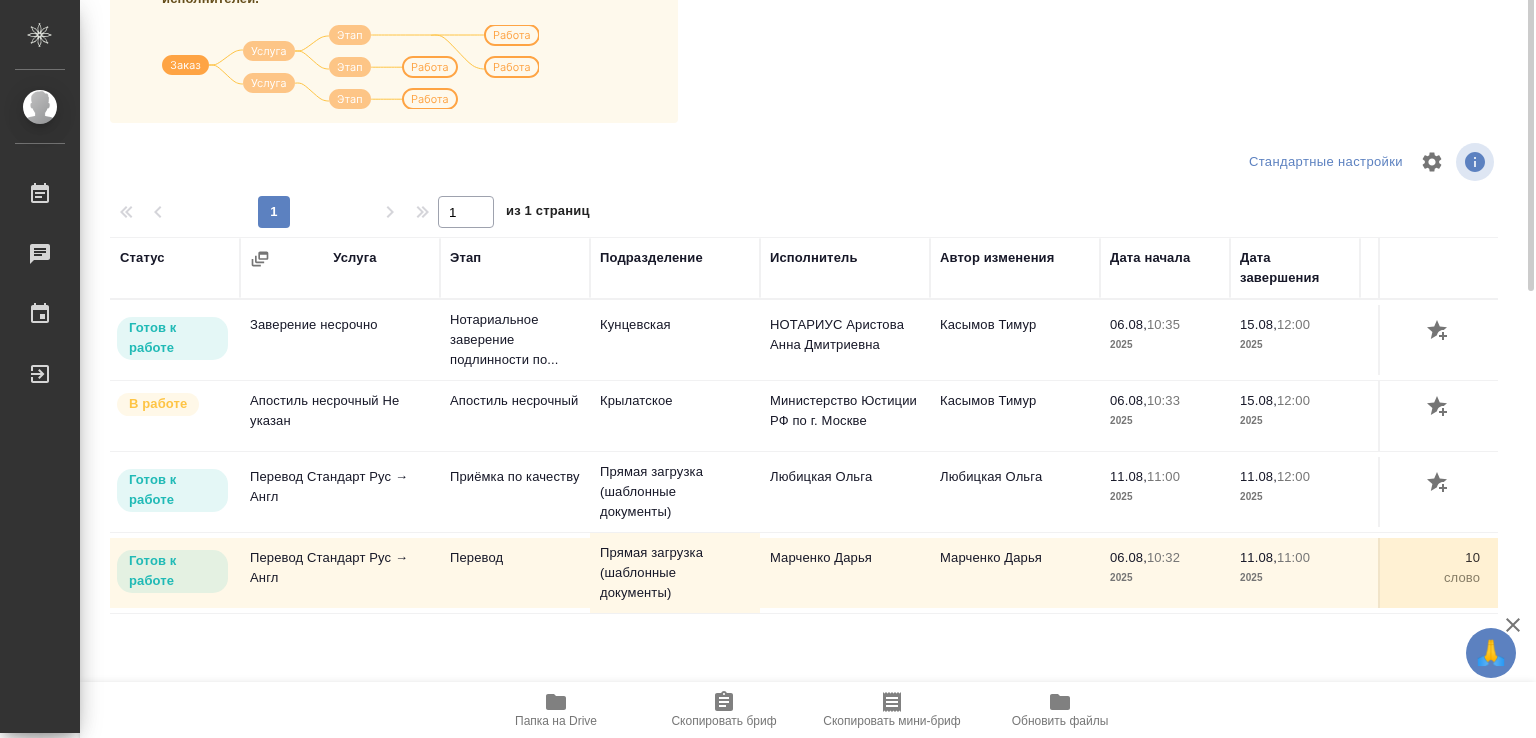 scroll, scrollTop: 0, scrollLeft: 0, axis: both 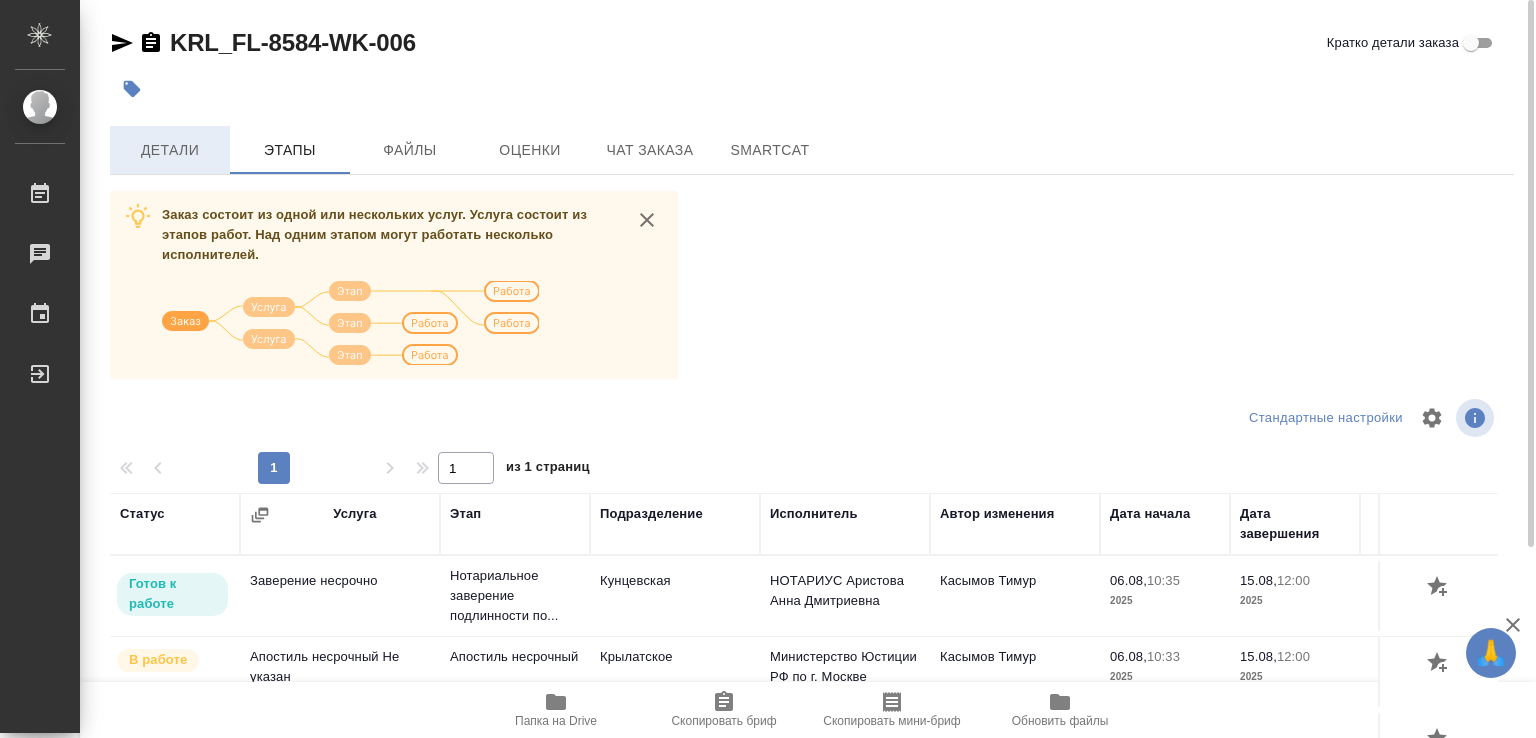click on "Детали" at bounding box center (170, 150) 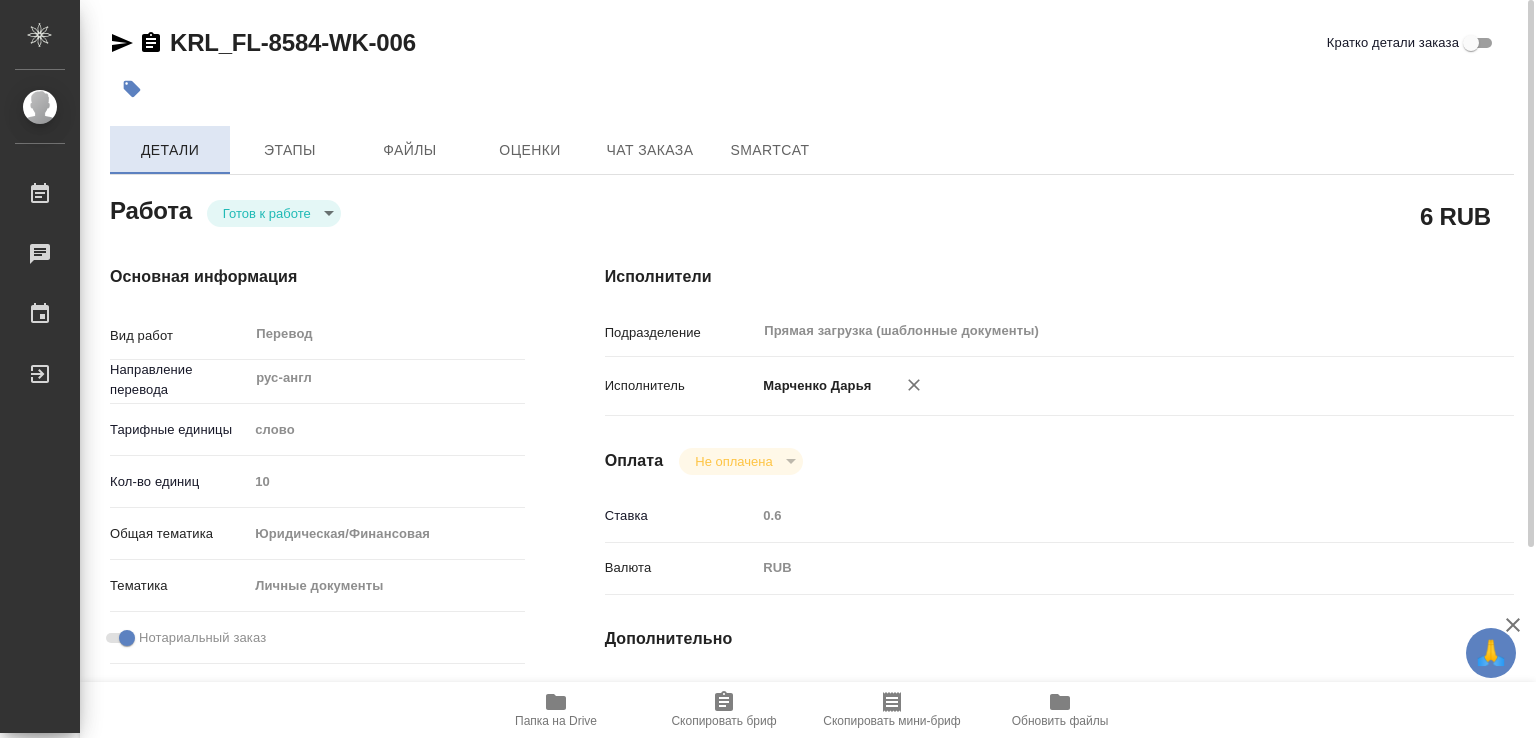 type on "x" 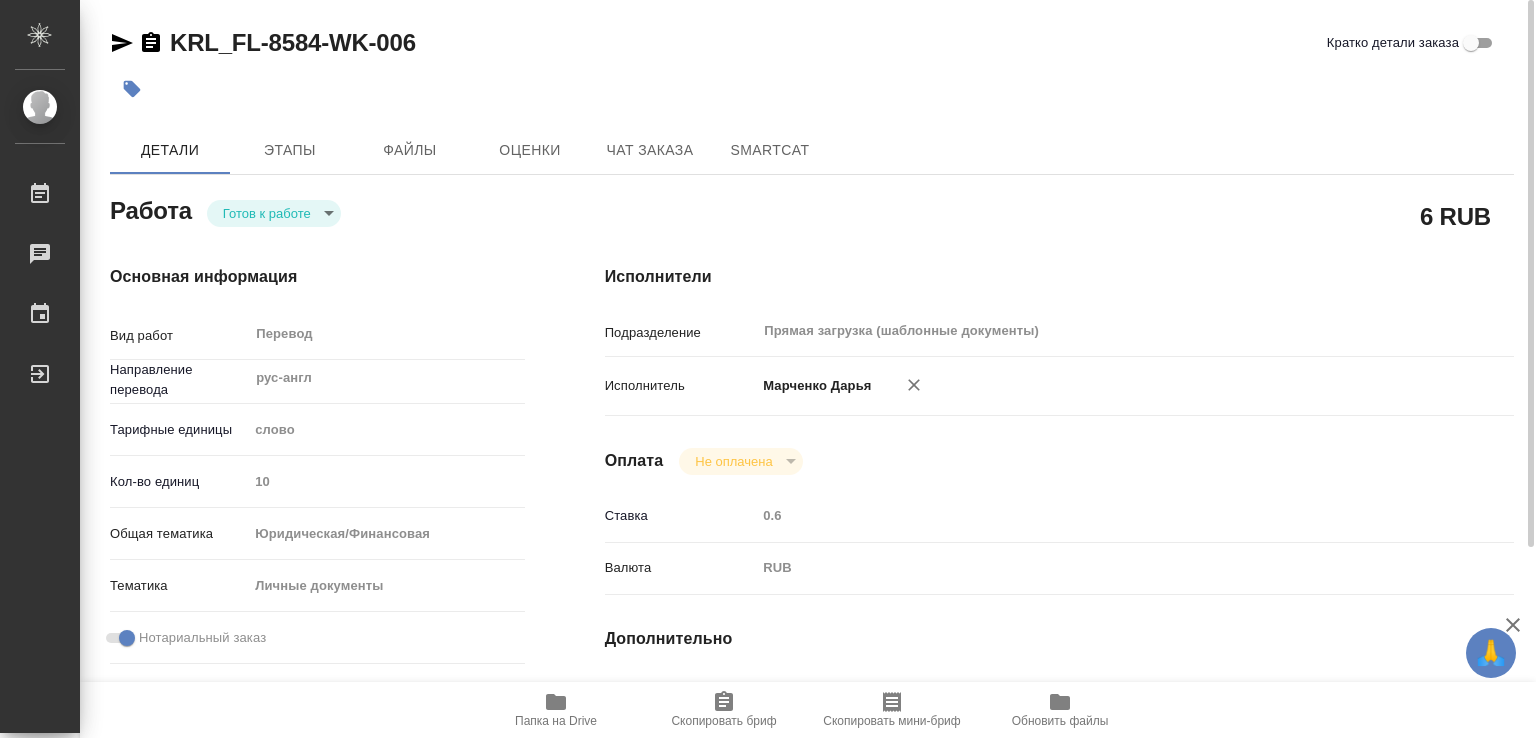type on "x" 